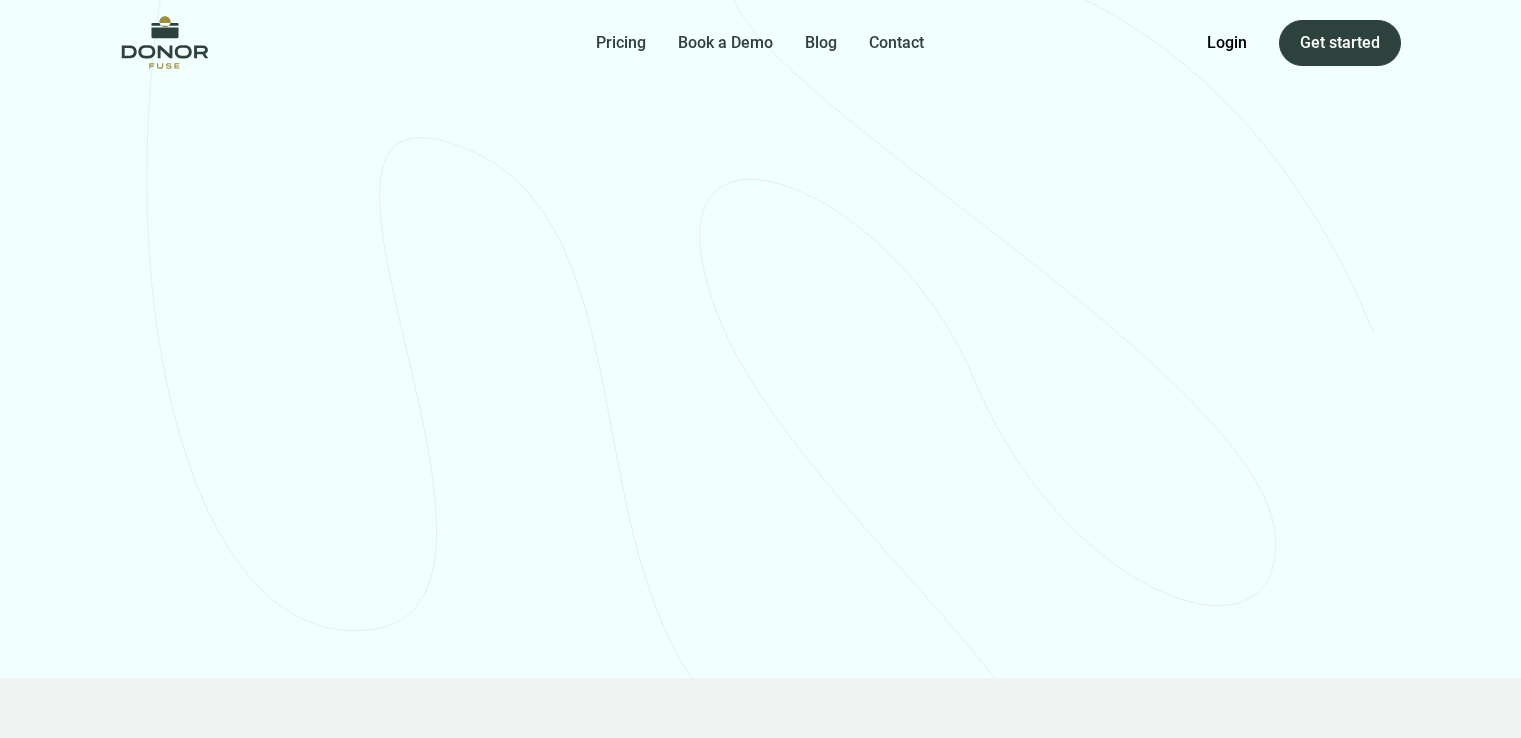 scroll, scrollTop: 0, scrollLeft: 0, axis: both 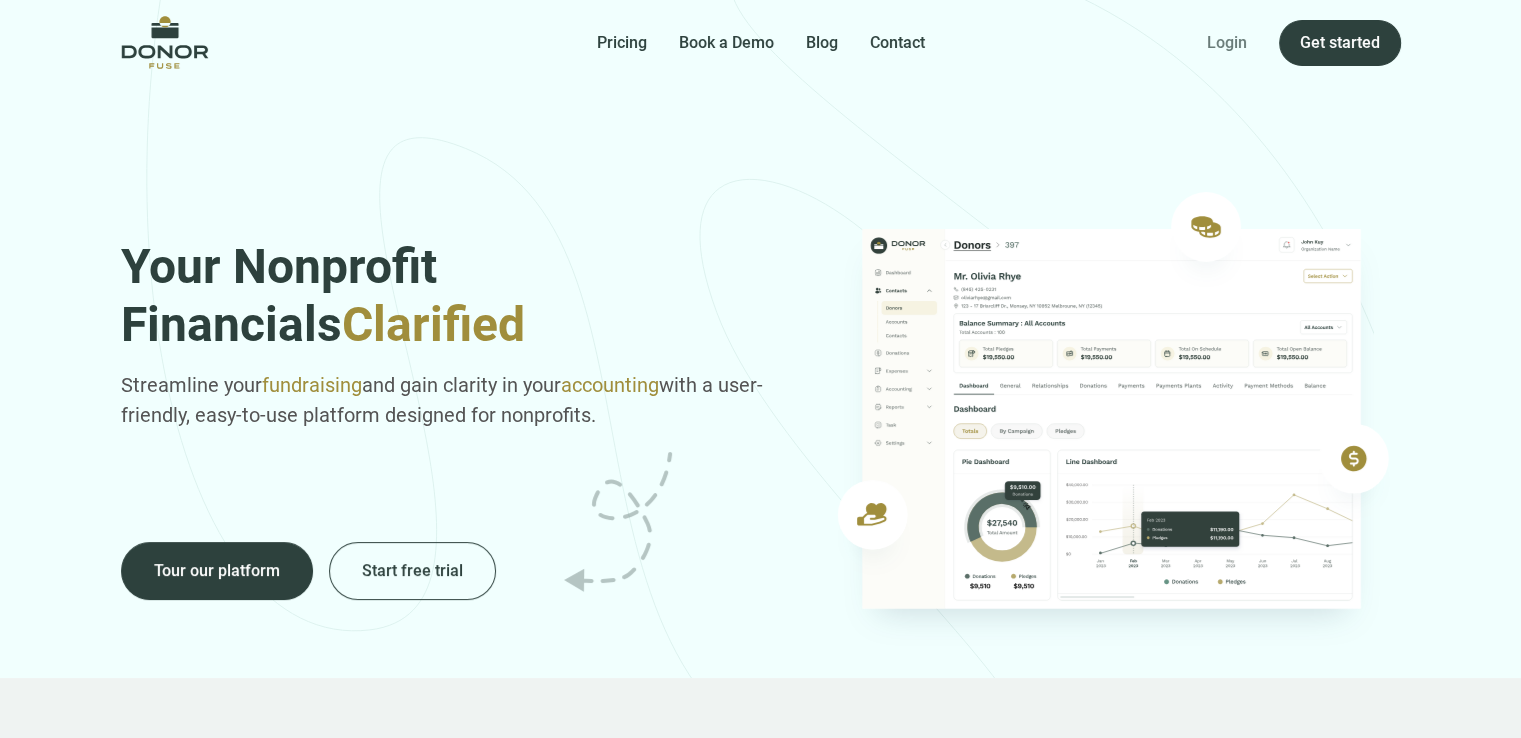 click on "Login" at bounding box center (1227, 43) 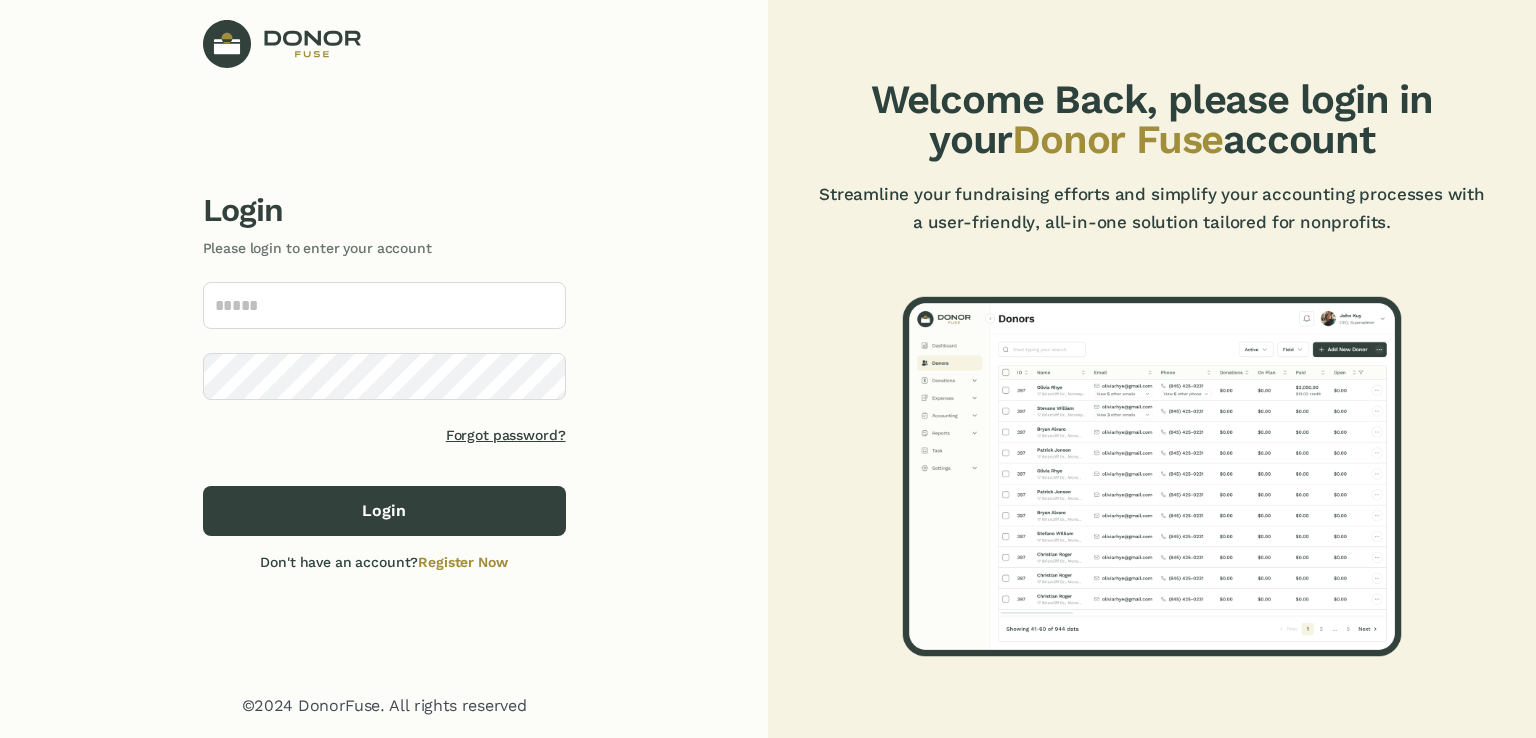 scroll, scrollTop: 0, scrollLeft: 0, axis: both 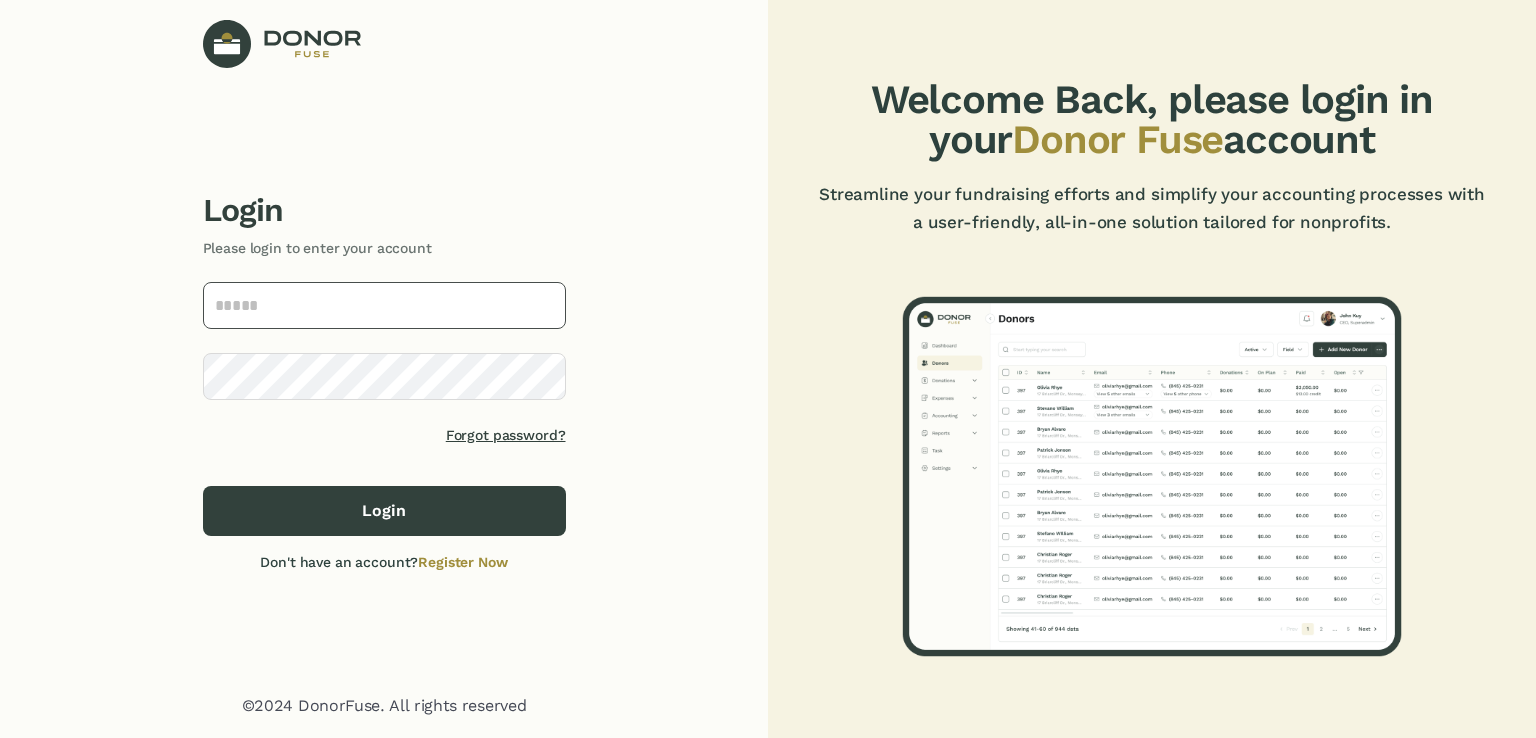 type on "**********" 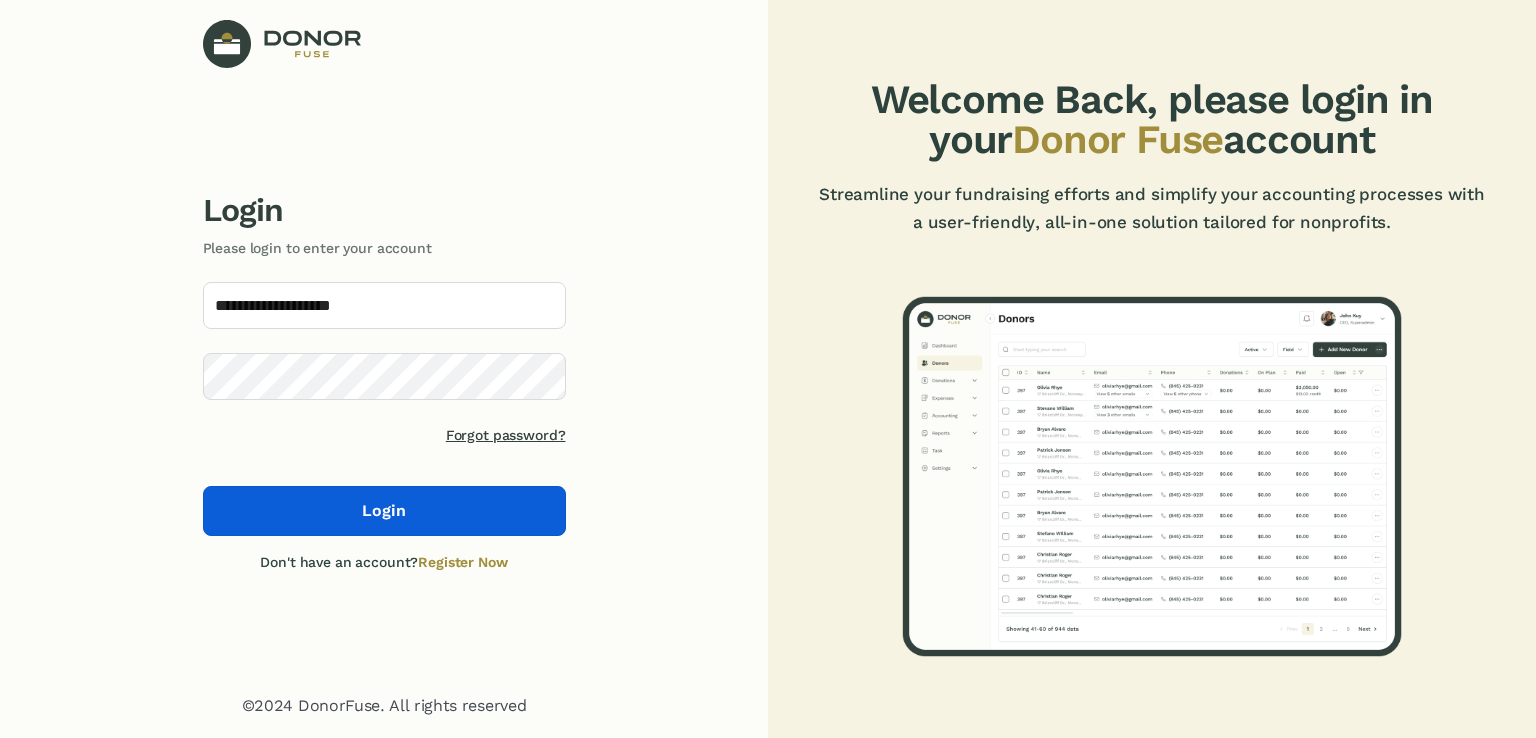 click on "Login" 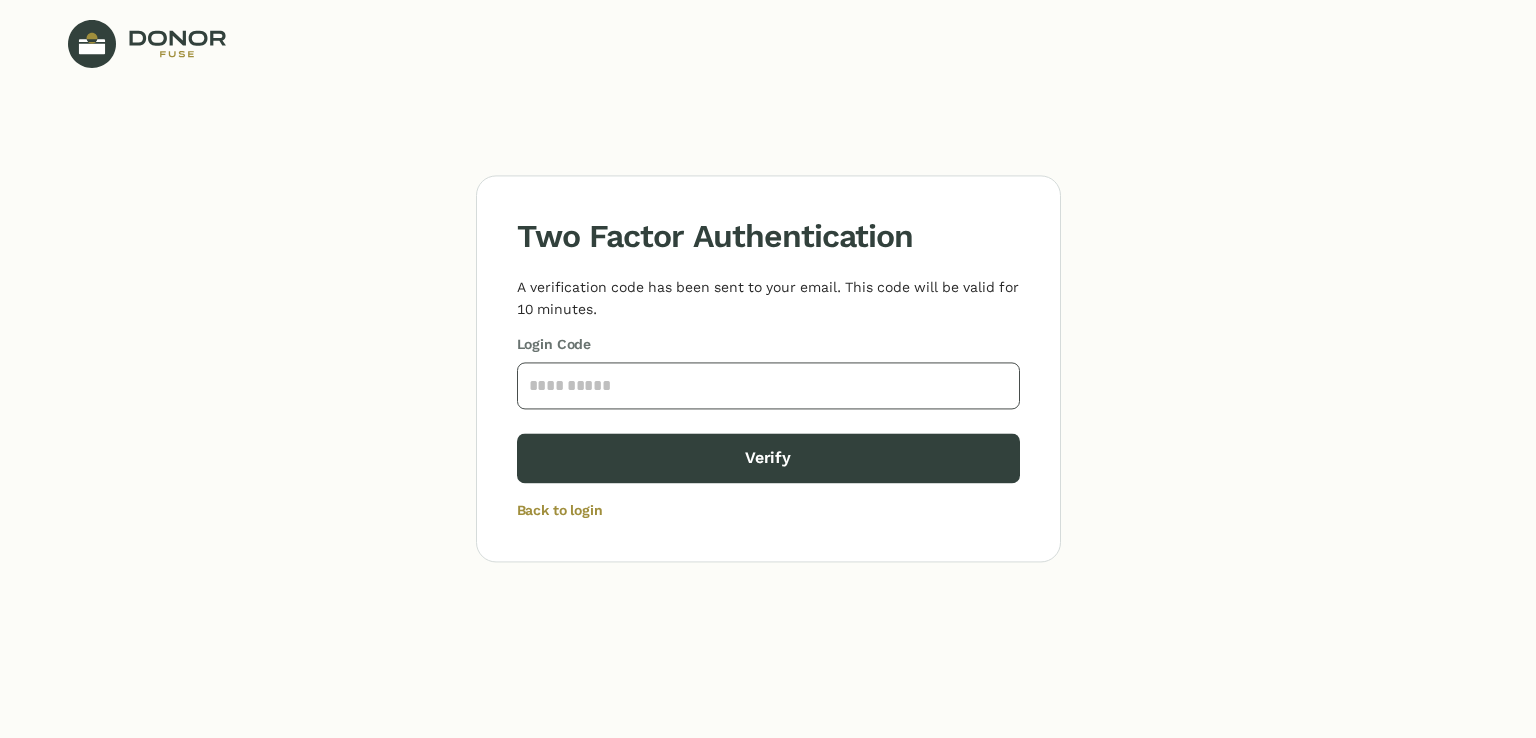 click 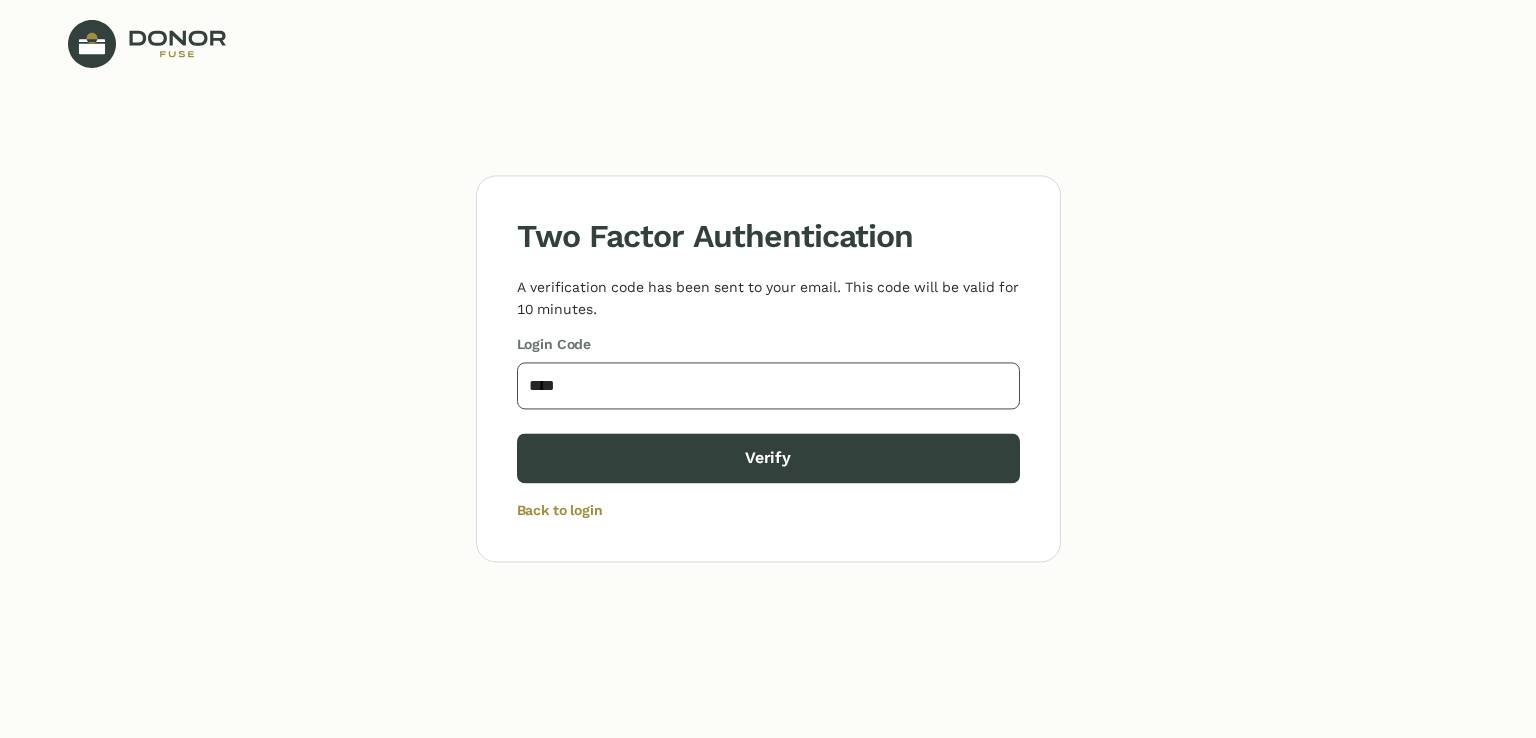 type on "****" 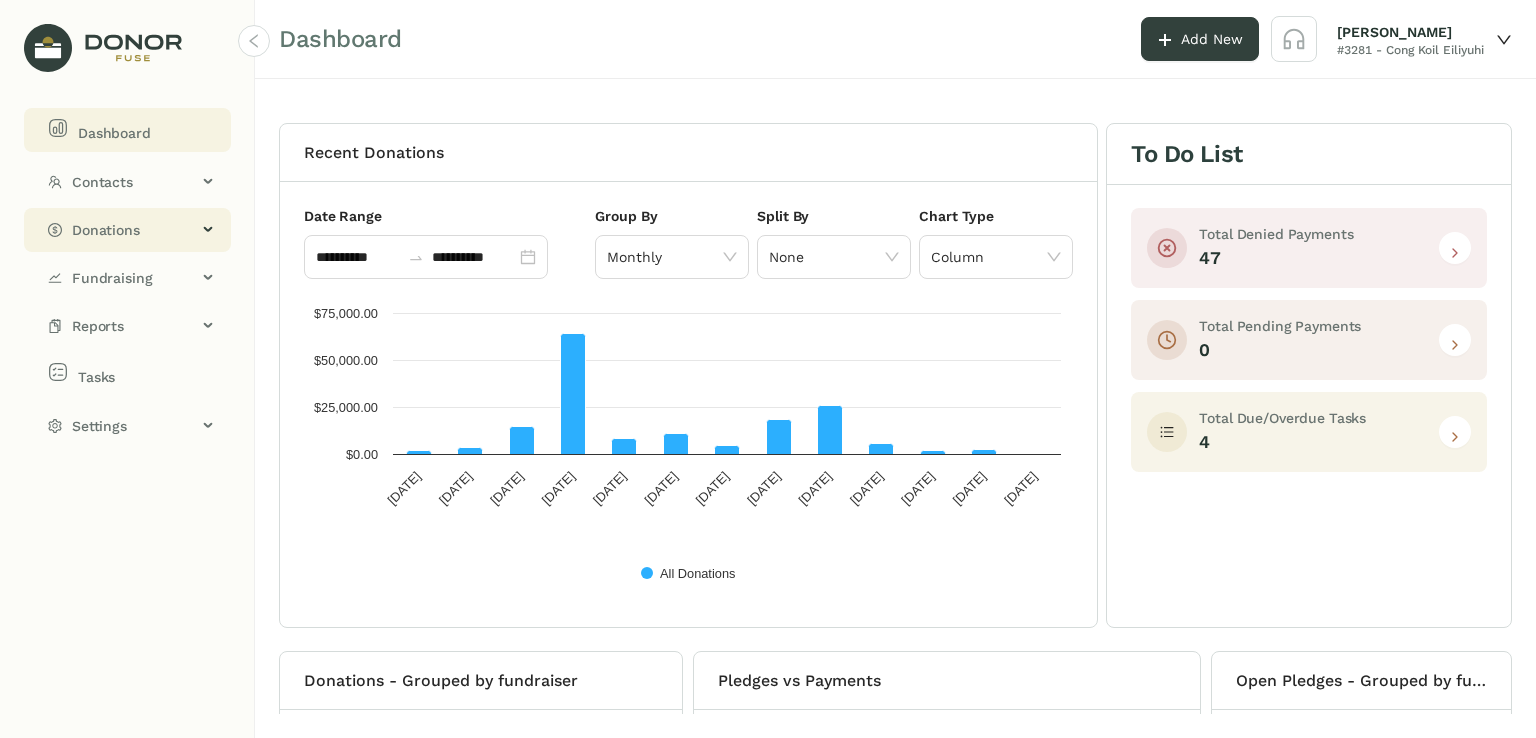 click on "Donations" 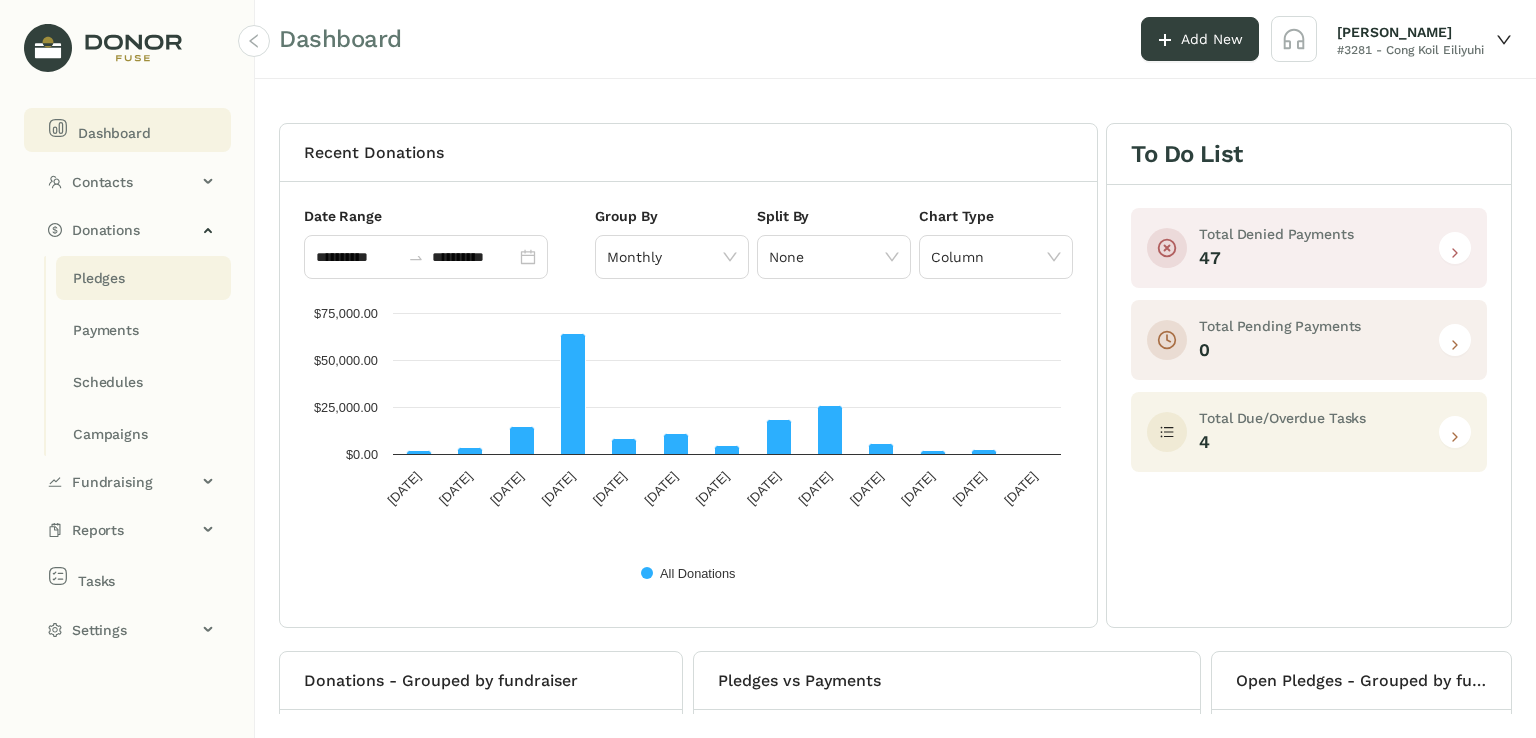 click on "Pledges" 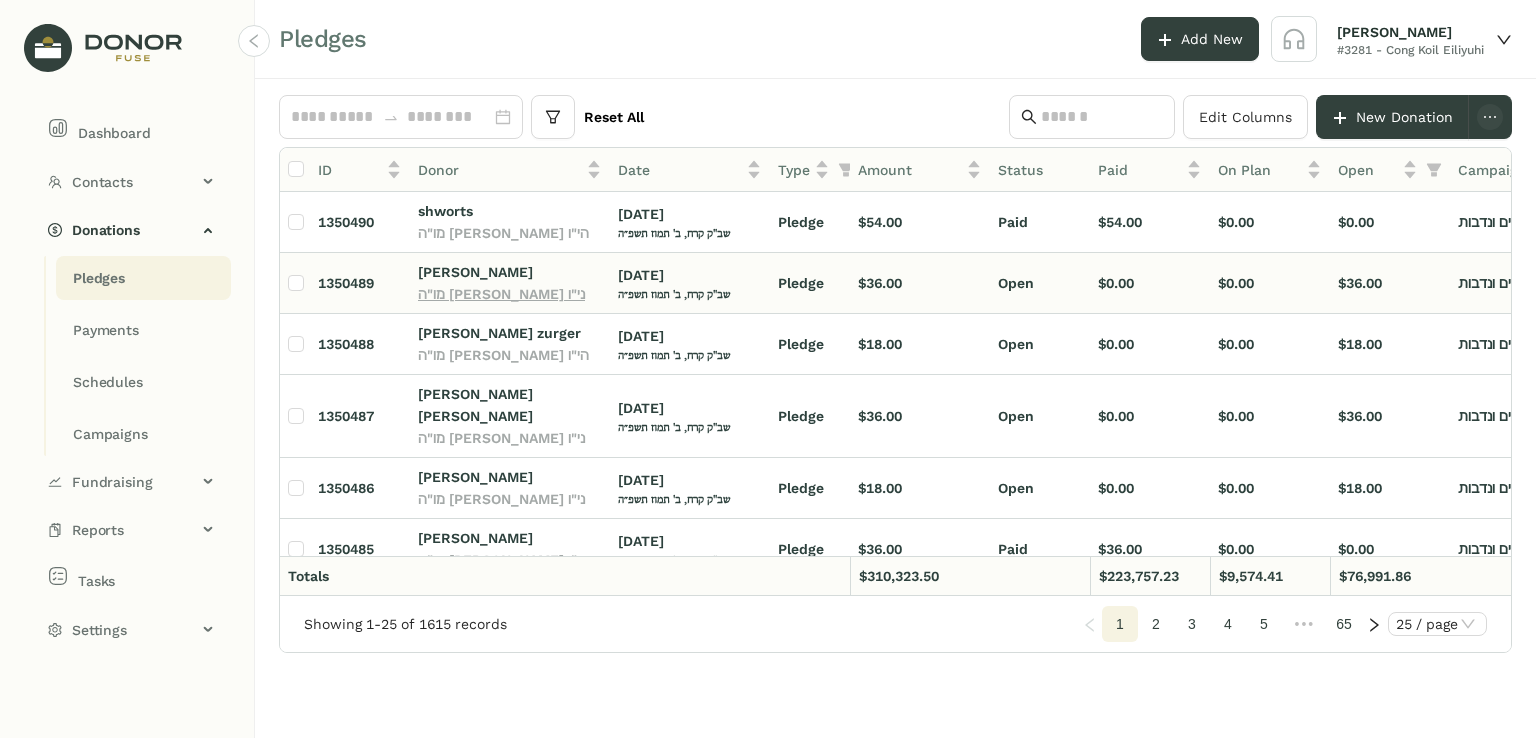 click on "מו"ה לייבוש קרויס ני"ו" 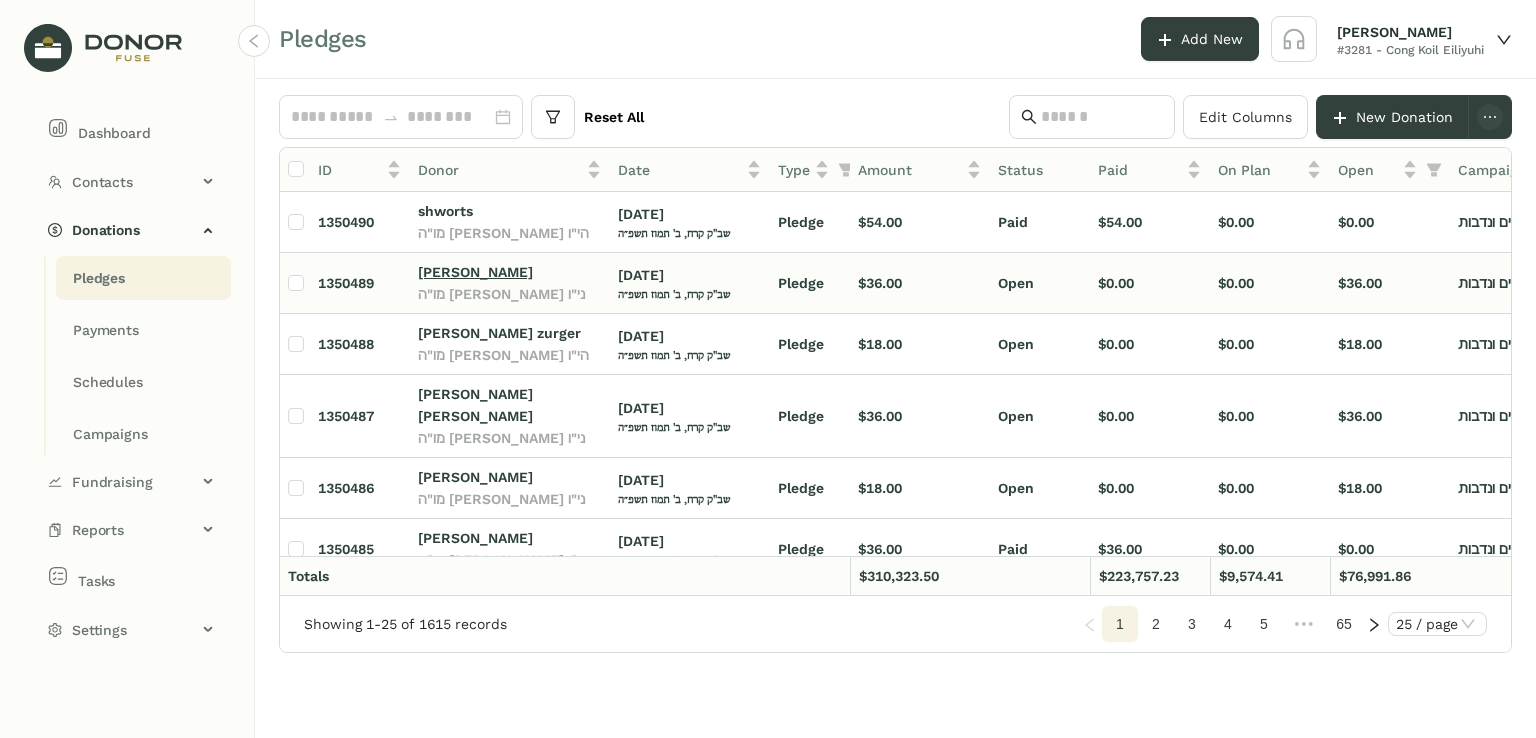 click on "Mr. Leibish Kraus" 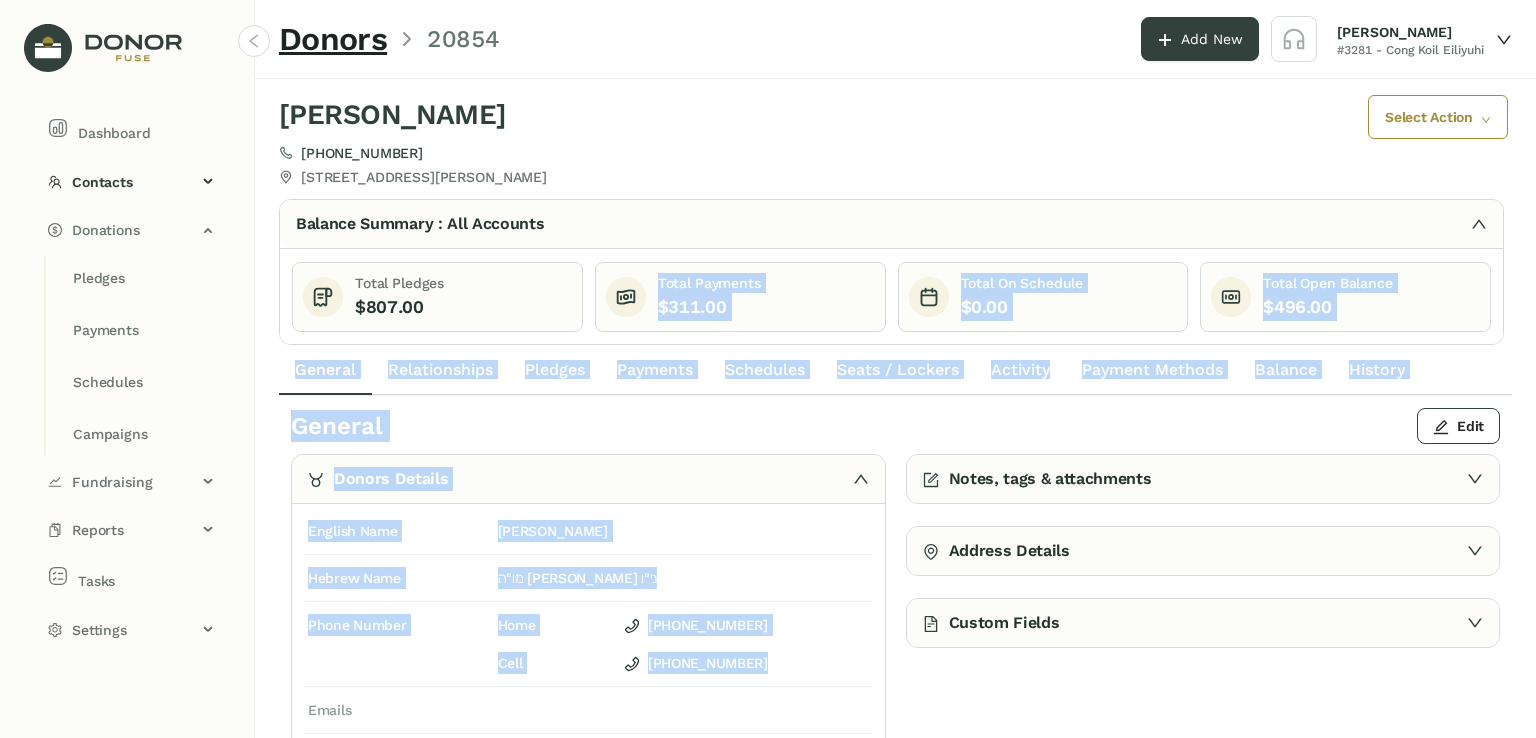 drag, startPoint x: 789, startPoint y: 672, endPoint x: 628, endPoint y: 272, distance: 431.18558 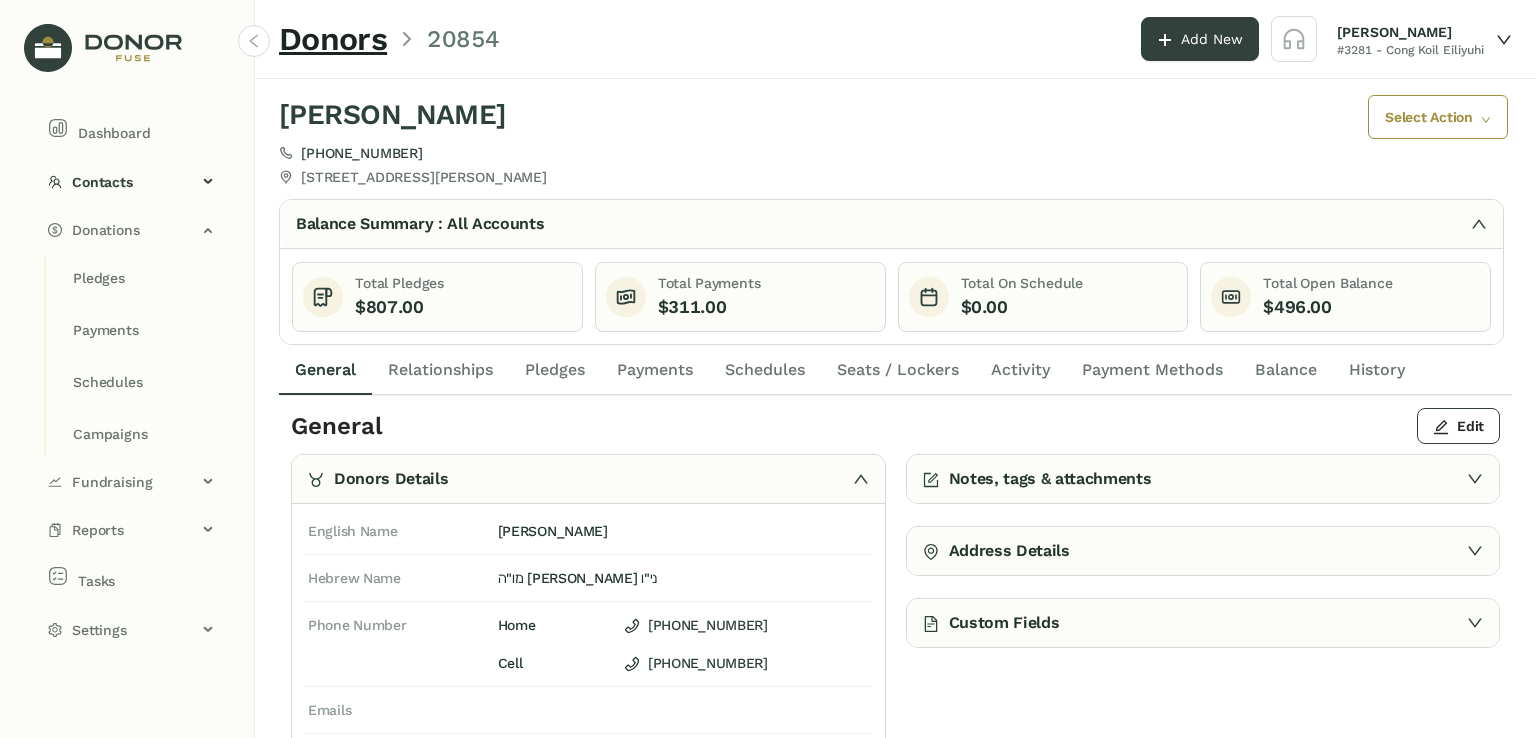 click on "Mr. Leibish Kraus" 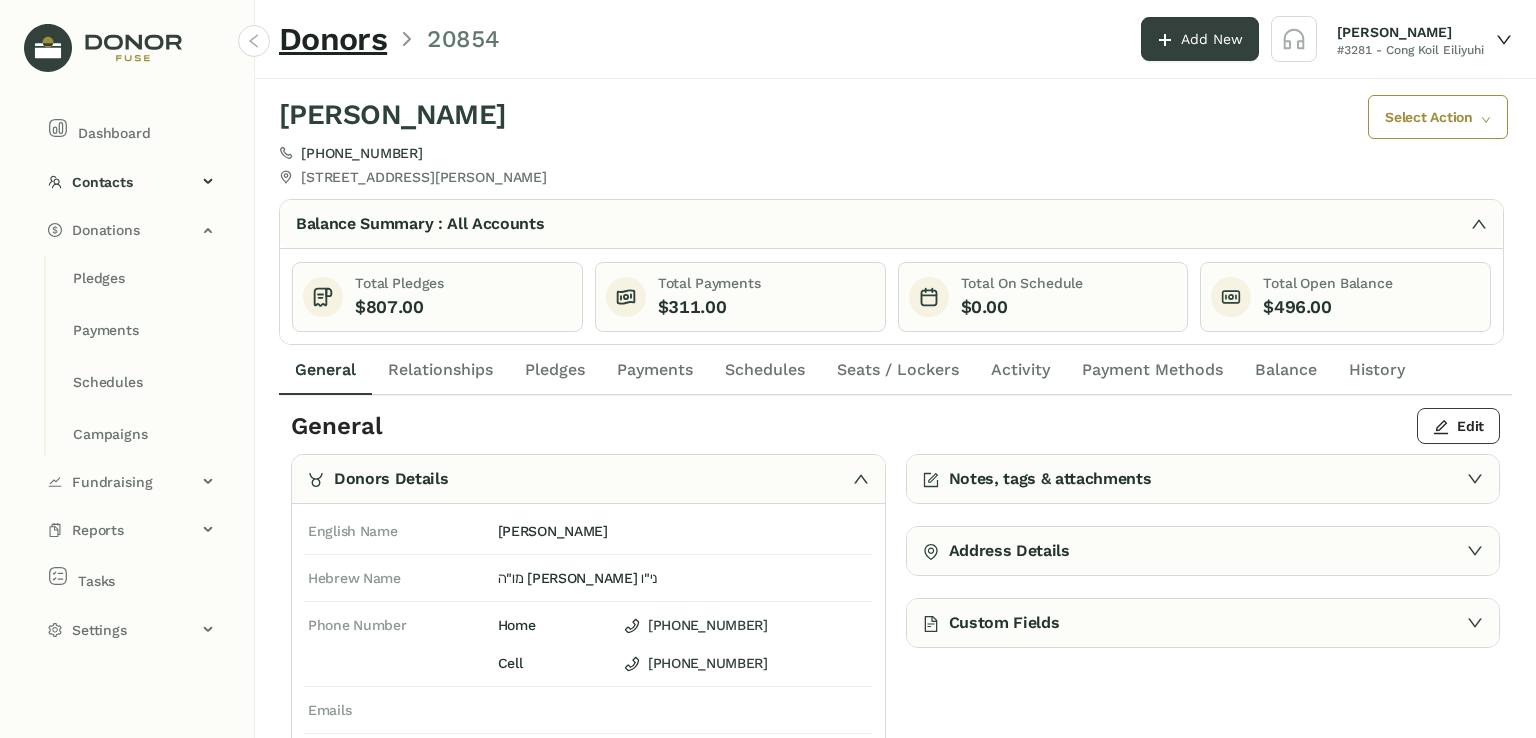click on "Pledges" 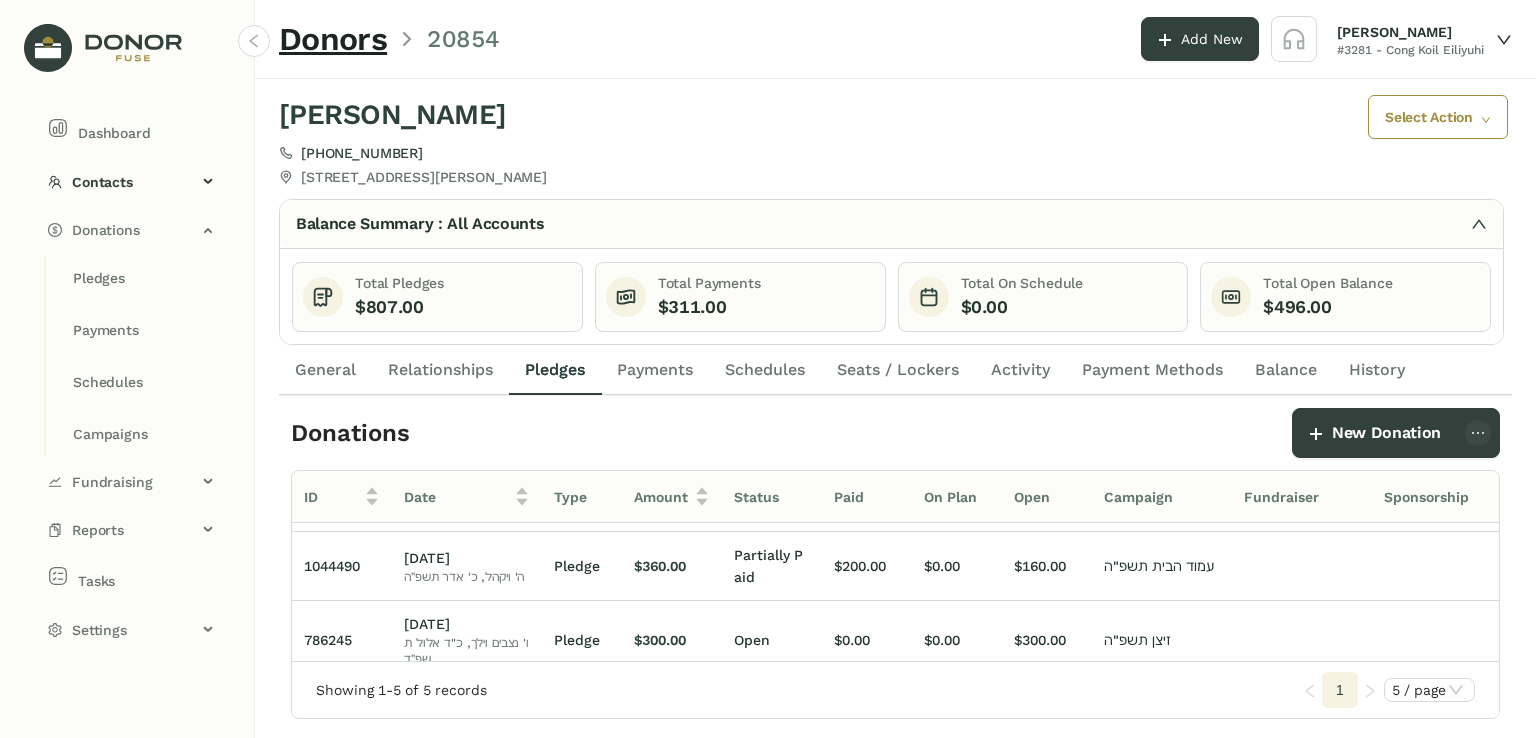 scroll, scrollTop: 0, scrollLeft: 0, axis: both 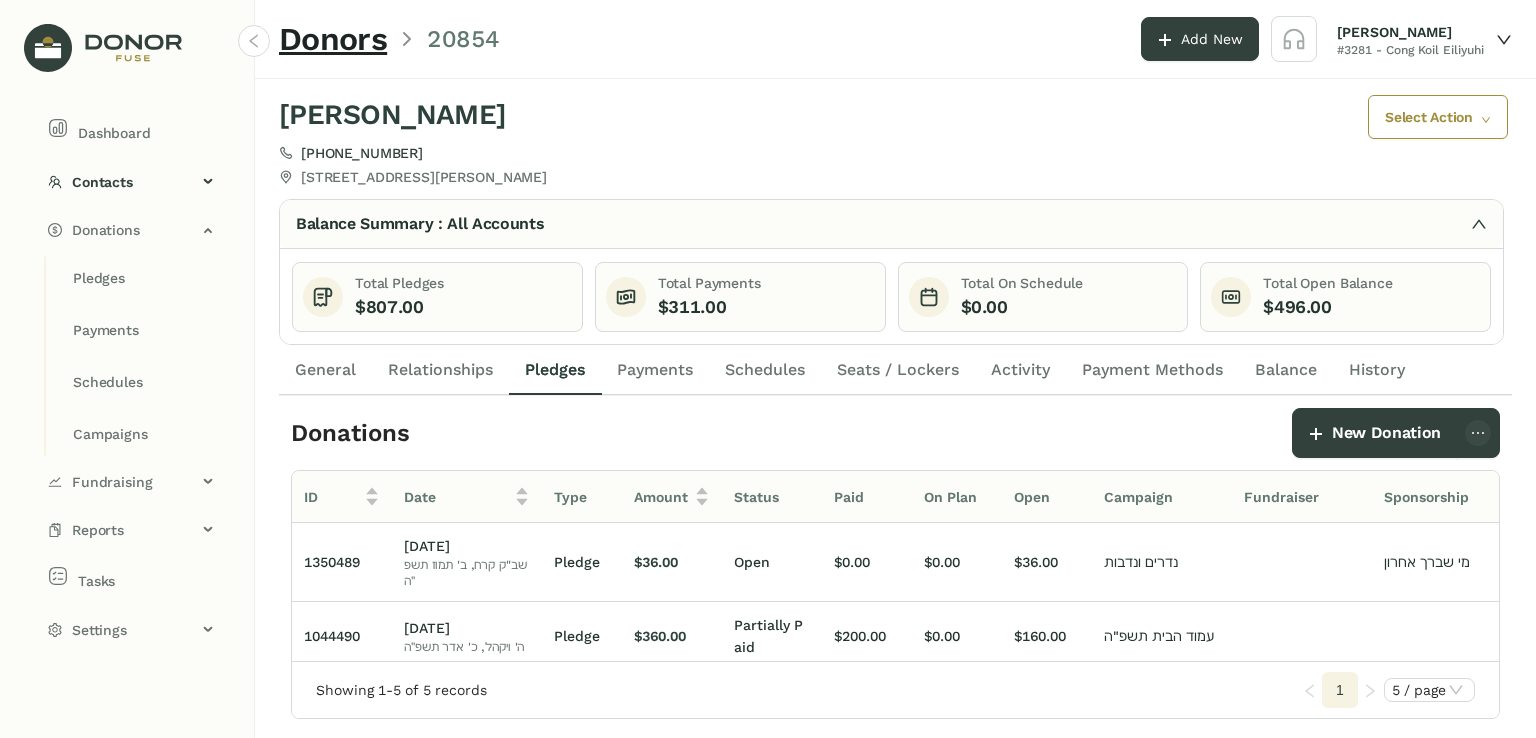 click on "Donations" 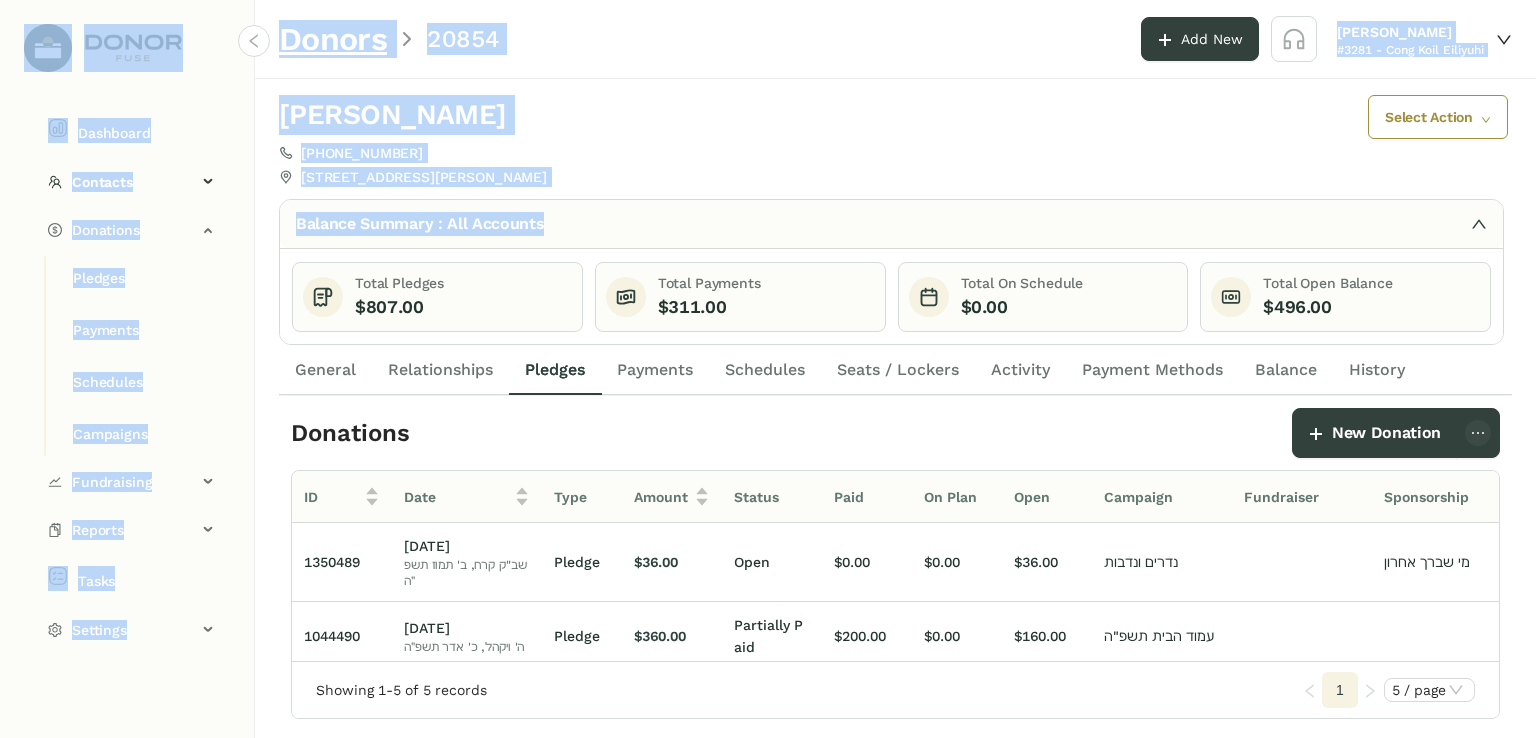 drag, startPoint x: 560, startPoint y: 224, endPoint x: 245, endPoint y: 39, distance: 365.30807 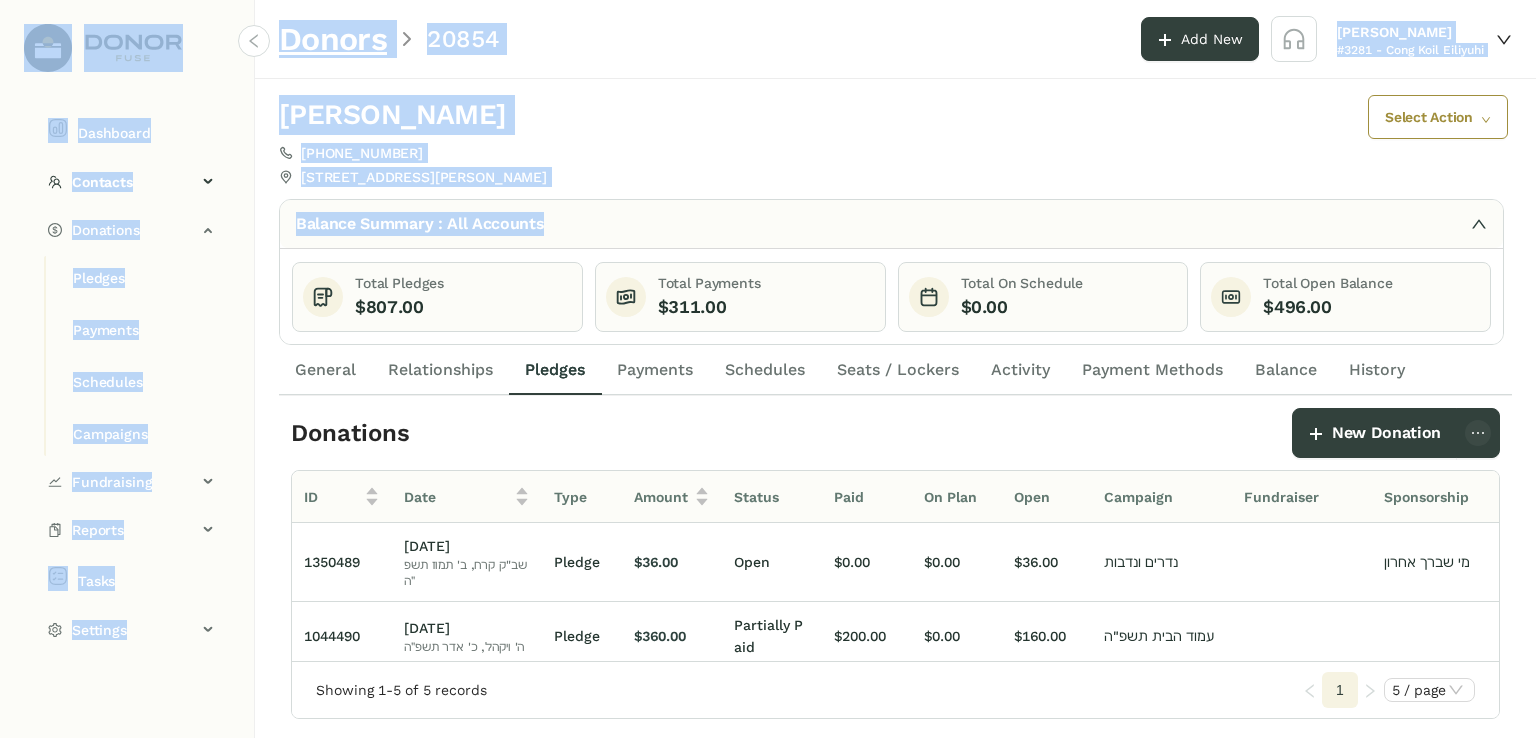 click on "Mr. Leibish Kraus" 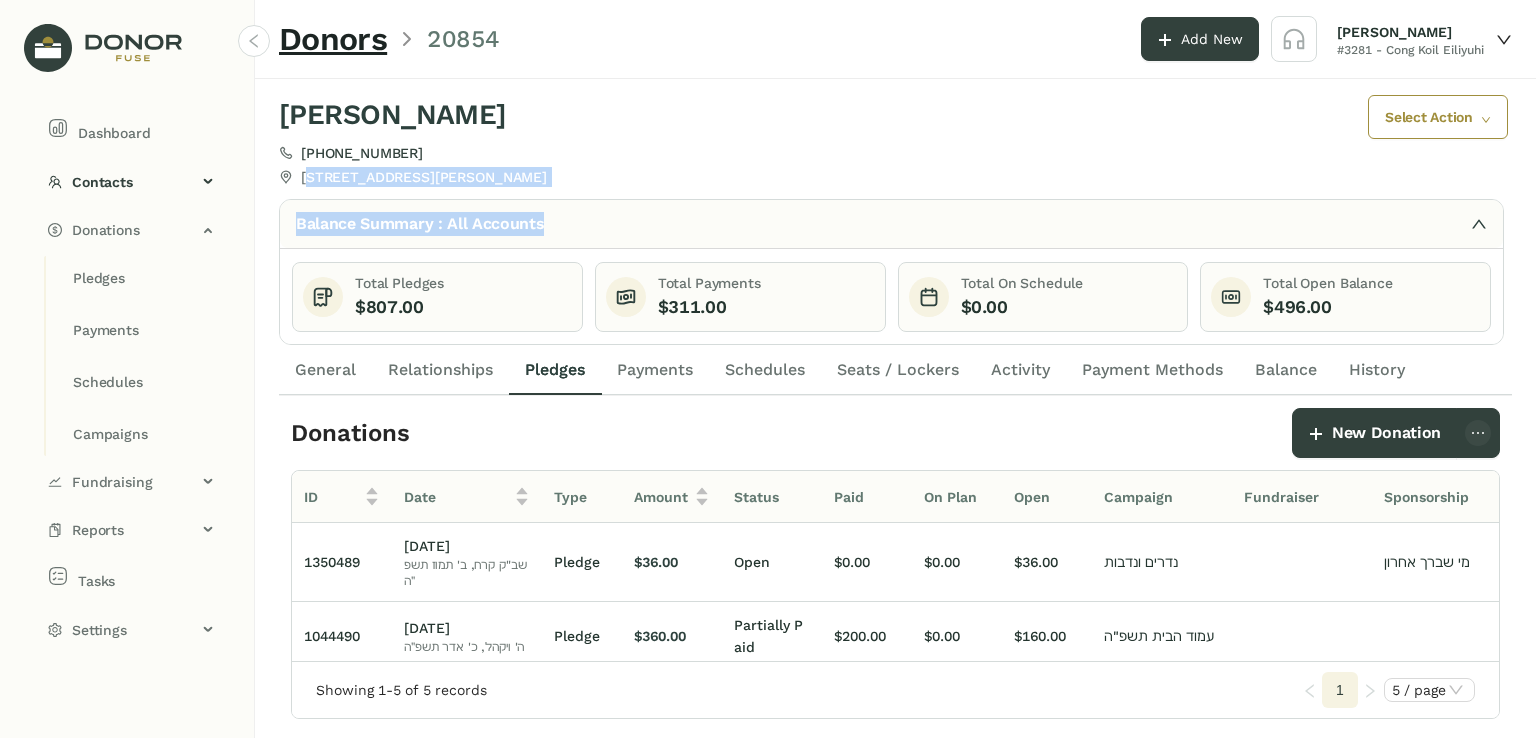 drag, startPoint x: 872, startPoint y: 213, endPoint x: 804, endPoint y: 179, distance: 76.02631 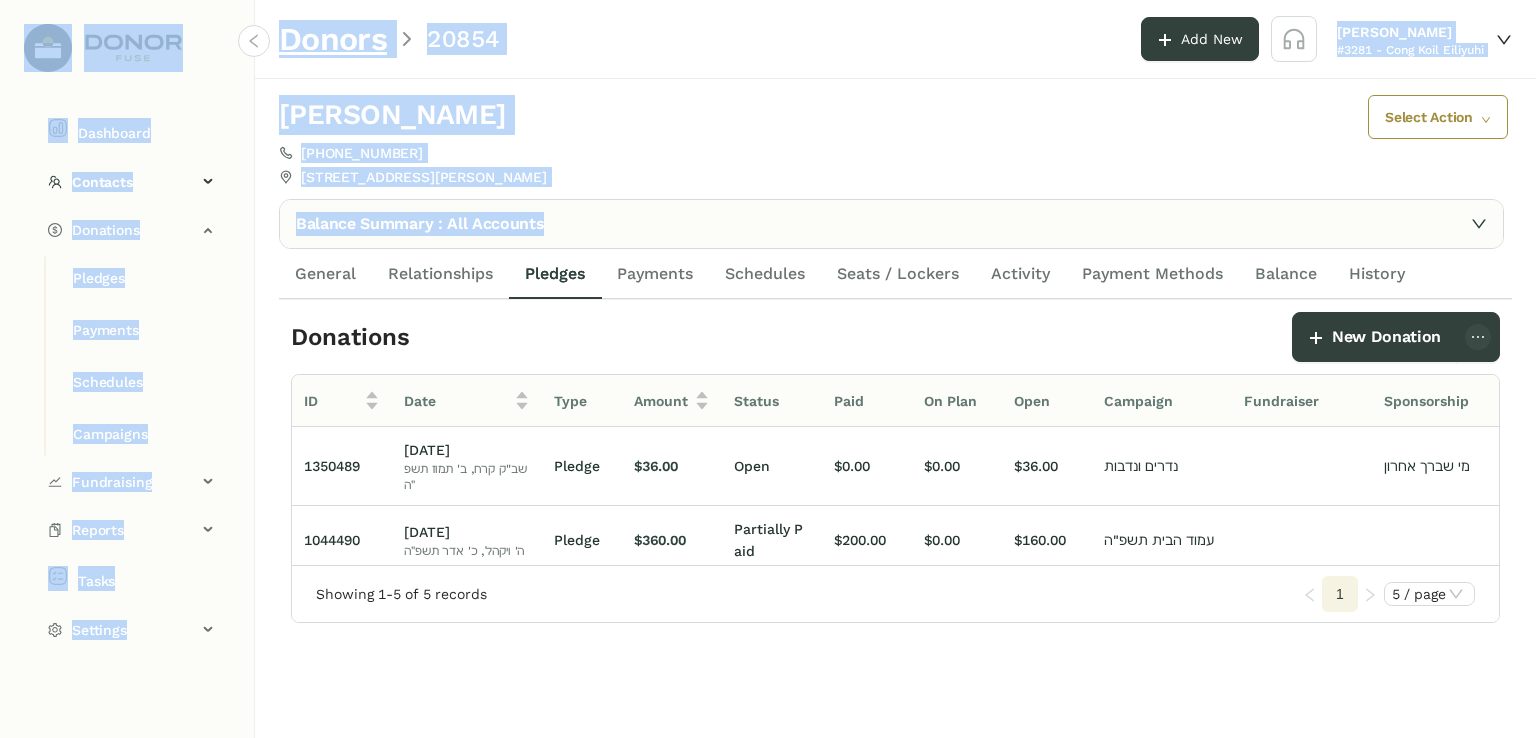 drag, startPoint x: 916, startPoint y: 223, endPoint x: 0, endPoint y: -20, distance: 947.684 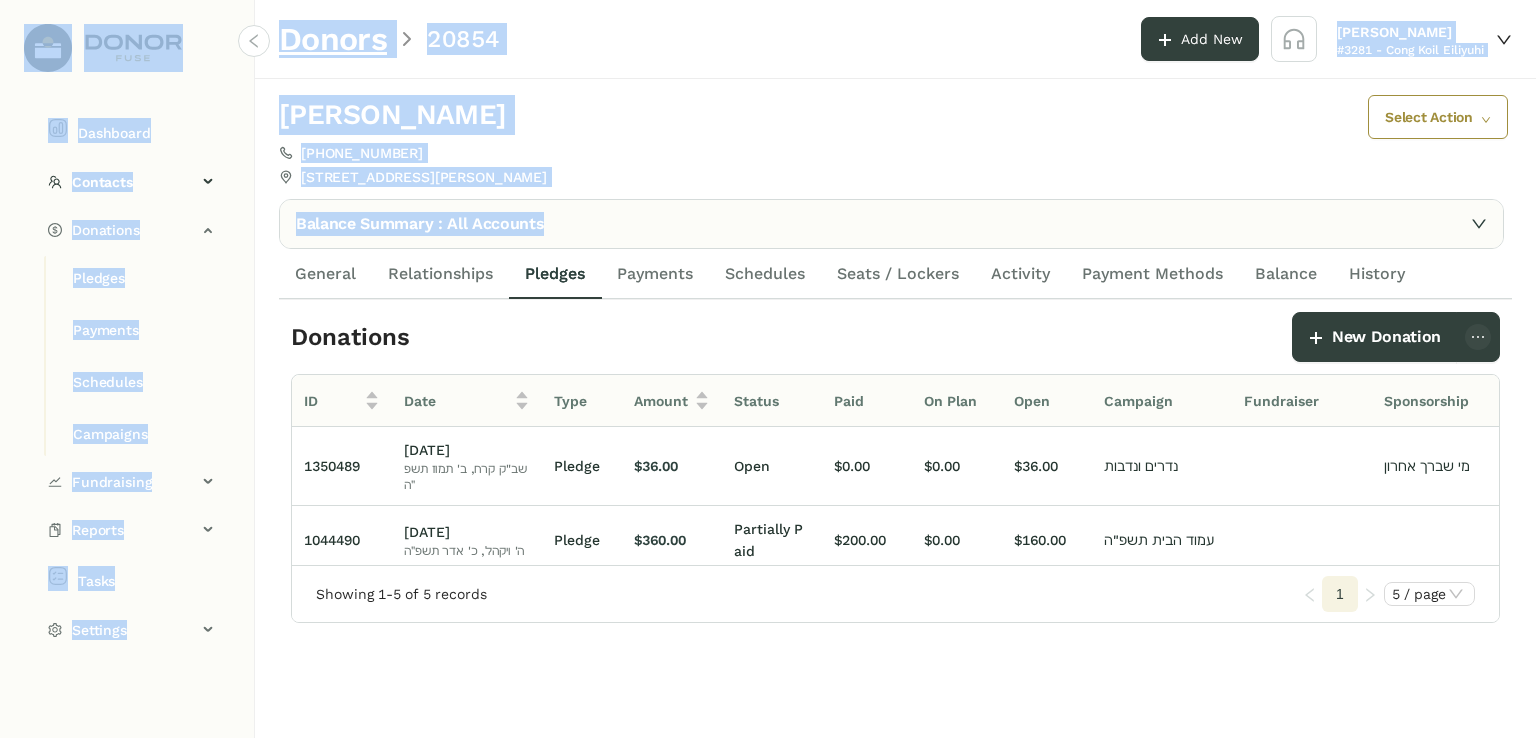 click on "Donors 20854 Add New Yossi Weinstein #3281 - Cong Koil Eiliyuhi" 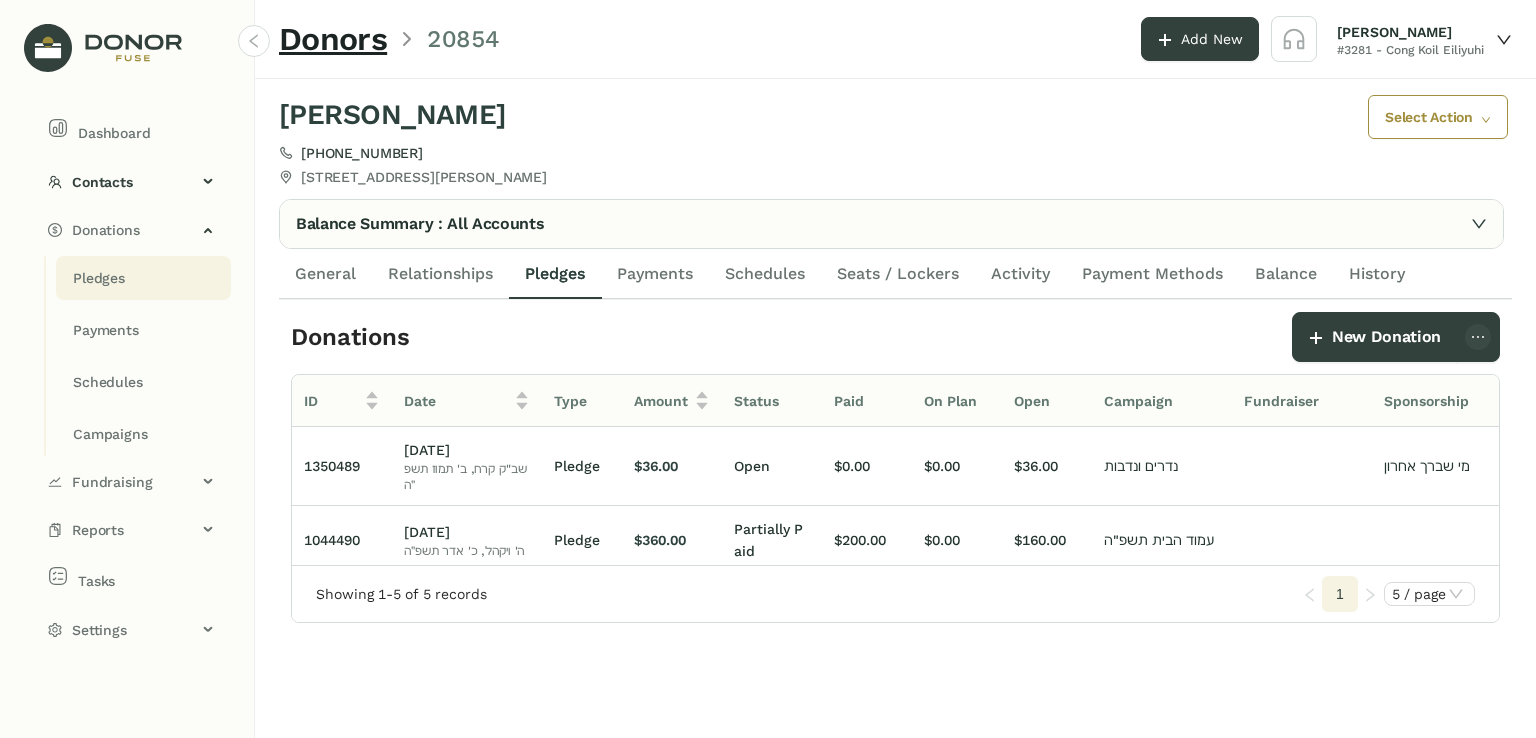 click on "Pledges" 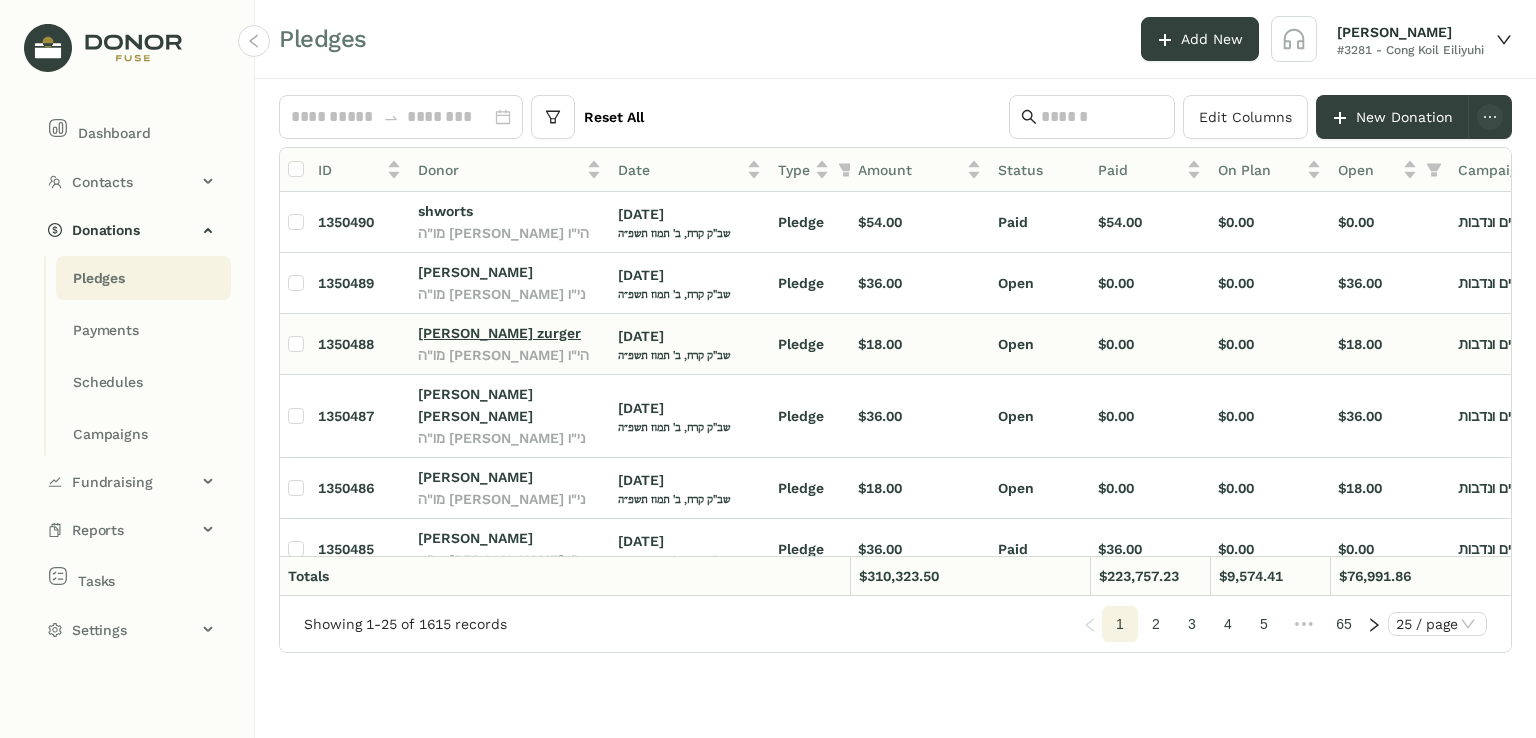 click on "Mr. shmiel yakov zurger" 